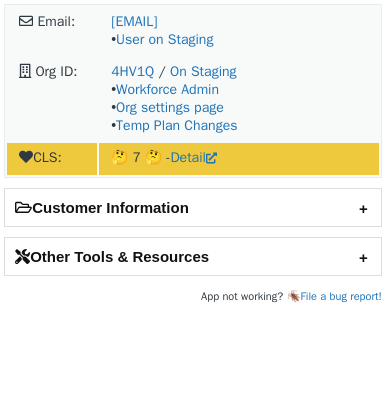 scroll, scrollTop: 0, scrollLeft: 0, axis: both 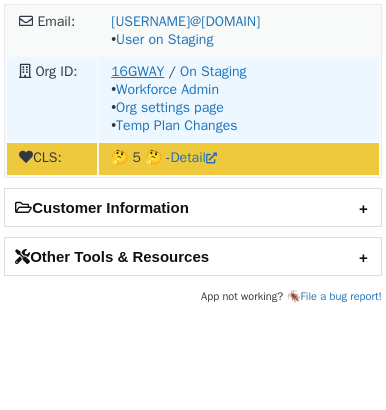 click on "16GWAY" at bounding box center (137, 71) 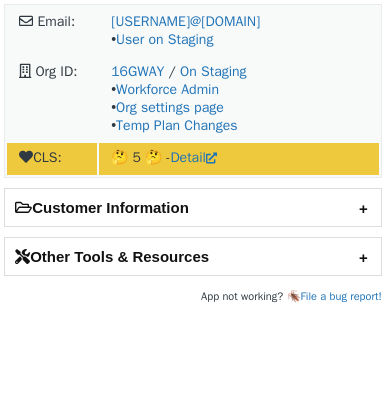 click on "Other Tools & Resources" at bounding box center (193, 256) 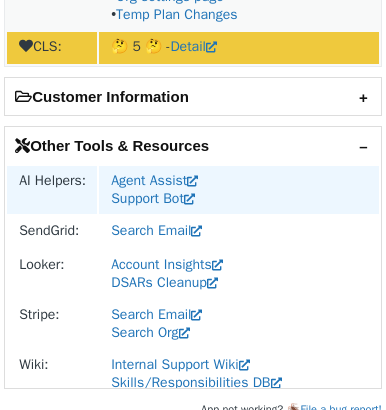 scroll, scrollTop: 115, scrollLeft: 0, axis: vertical 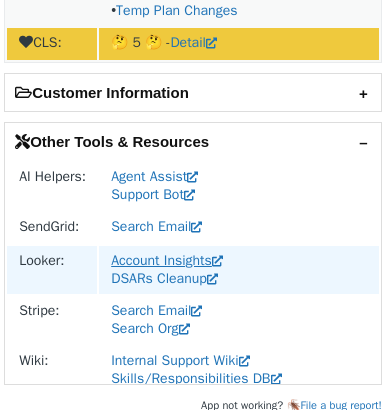 click on "Account Insights" at bounding box center (167, 260) 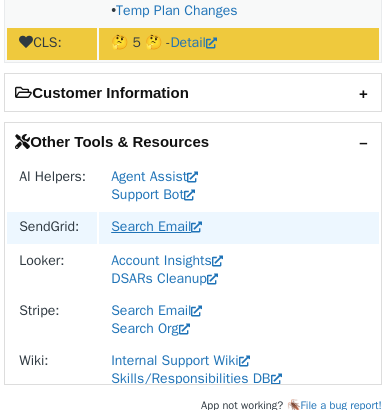 scroll, scrollTop: 0, scrollLeft: 0, axis: both 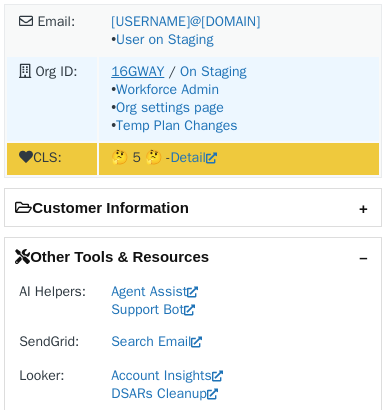 click on "16GWAY" at bounding box center (137, 71) 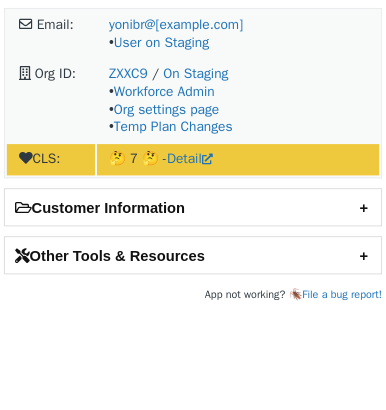 scroll, scrollTop: 0, scrollLeft: 0, axis: both 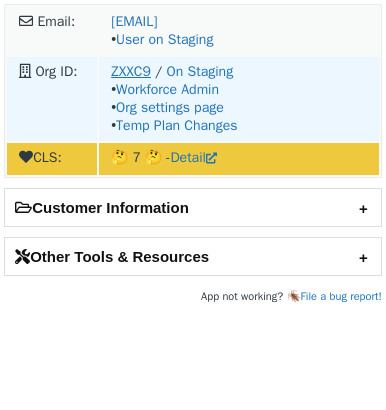 click on "ZXXC9" at bounding box center [131, 71] 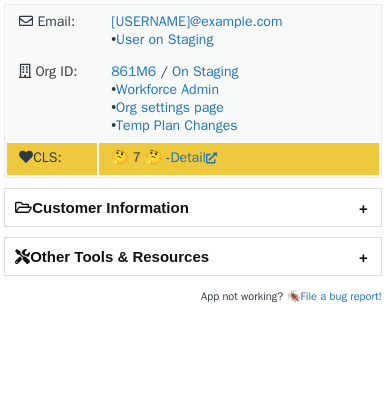 scroll, scrollTop: 0, scrollLeft: 0, axis: both 